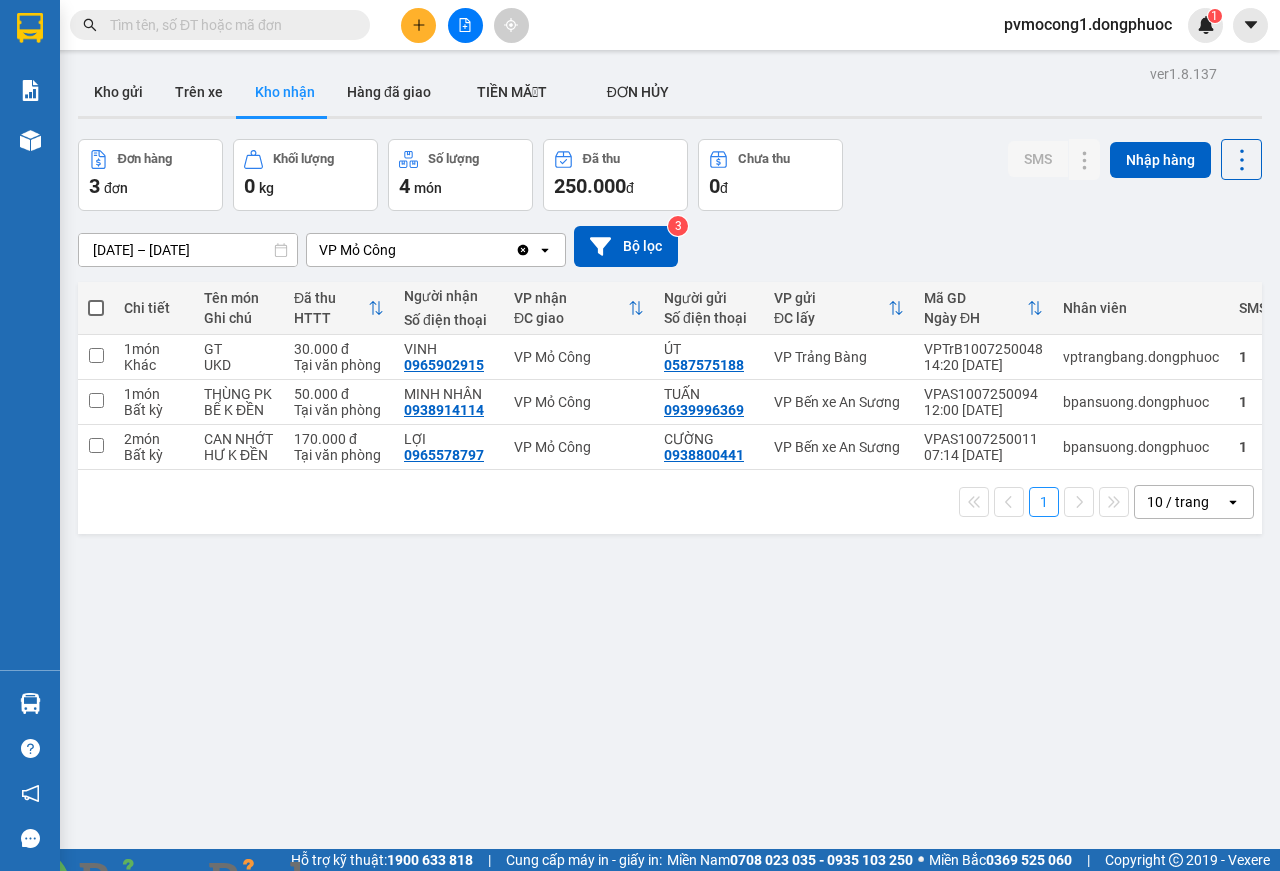 scroll, scrollTop: 0, scrollLeft: 0, axis: both 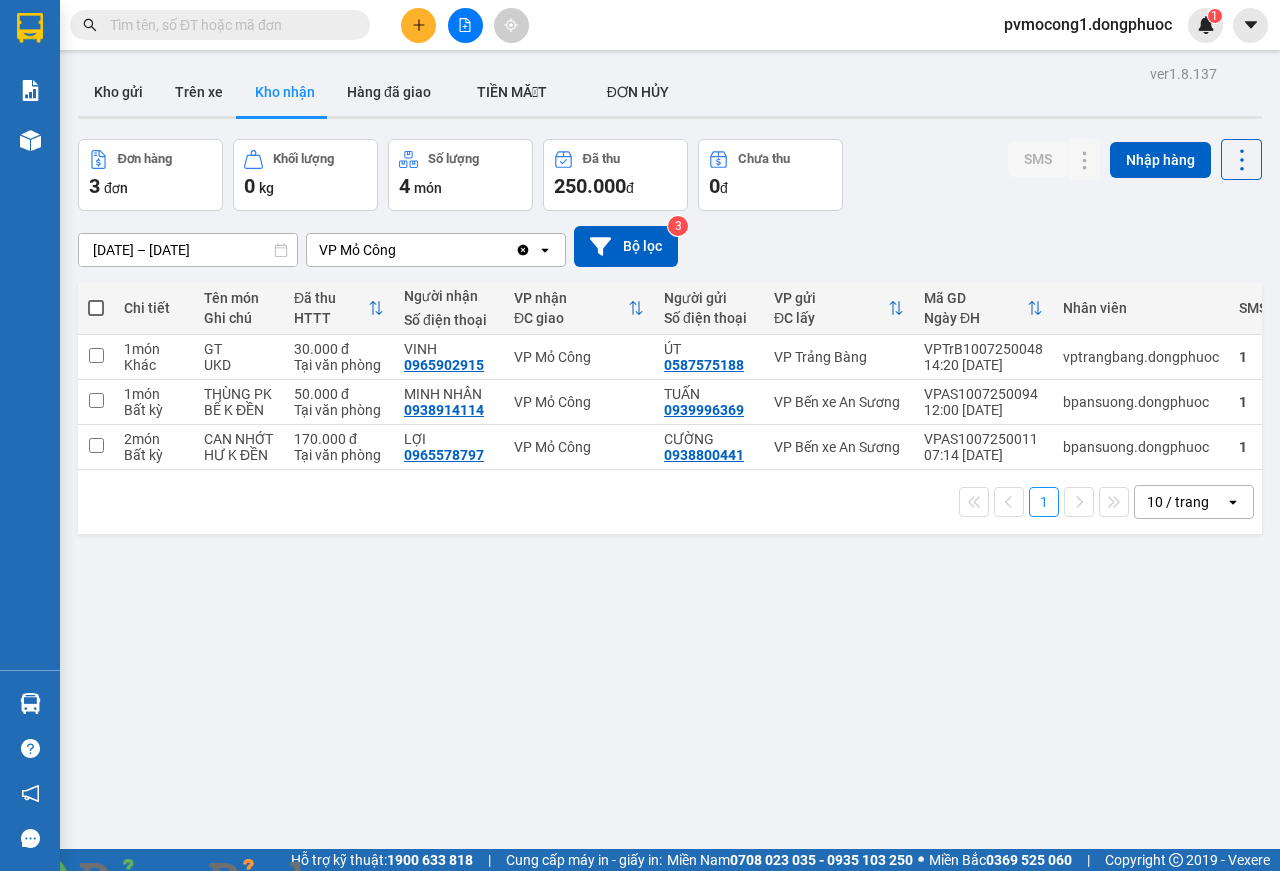 click at bounding box center [362, 883] 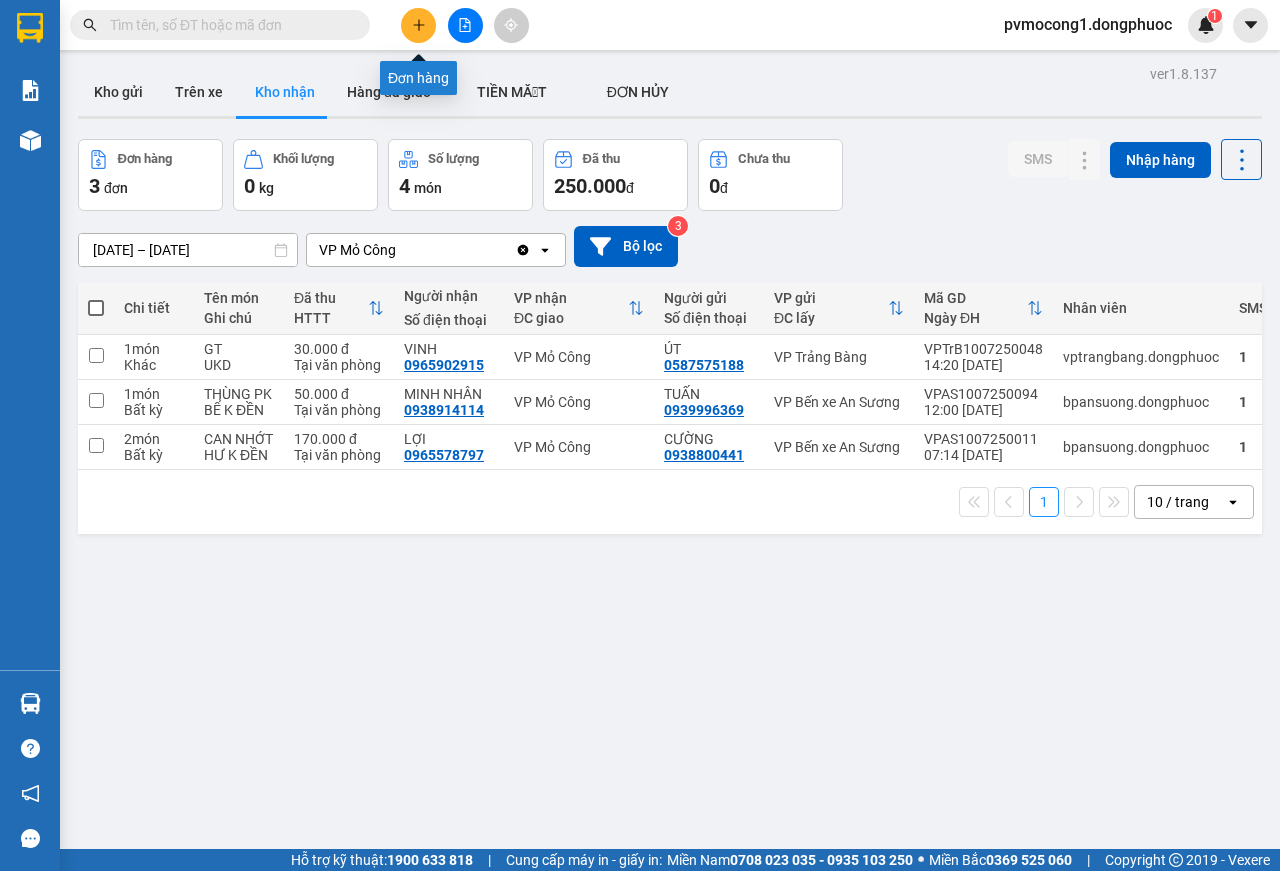 click 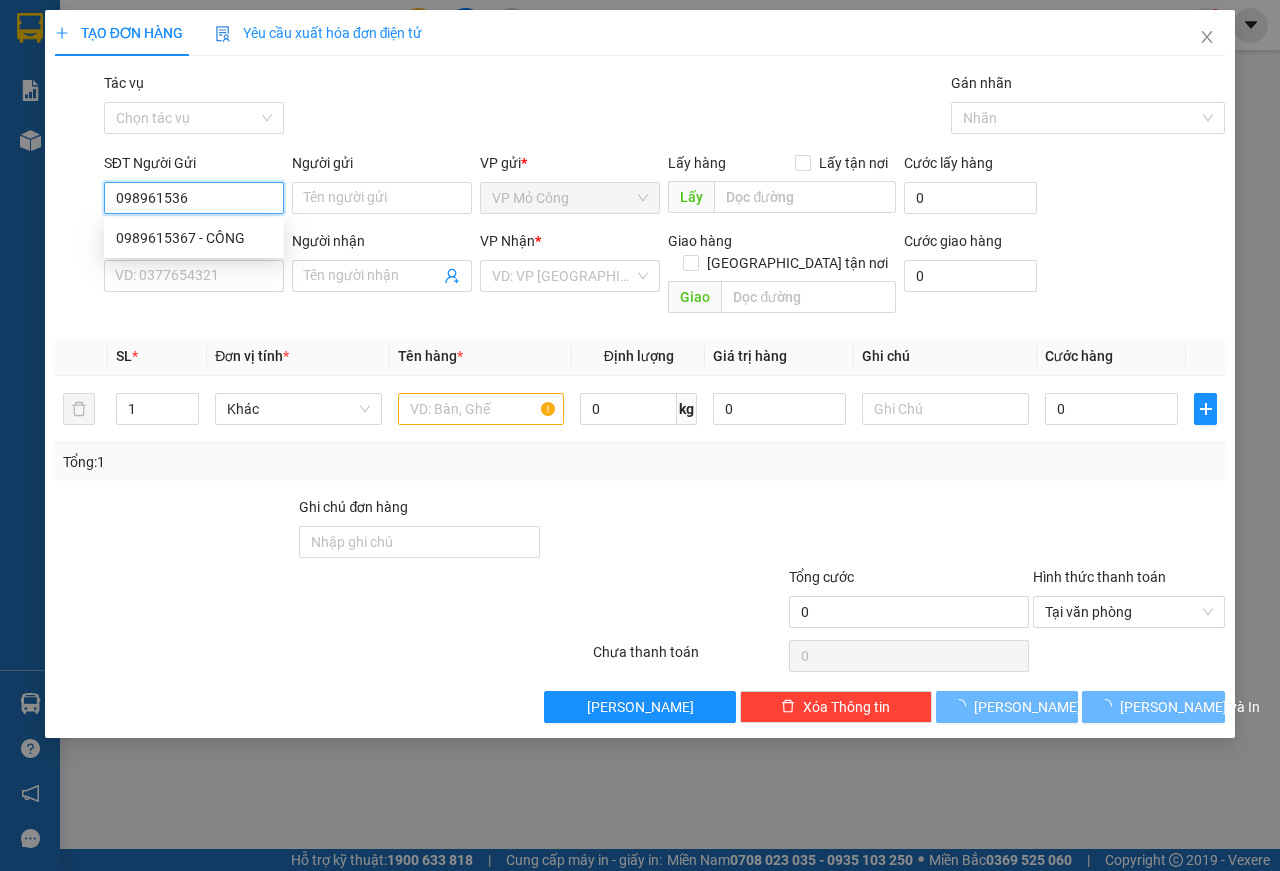 type on "0989615367" 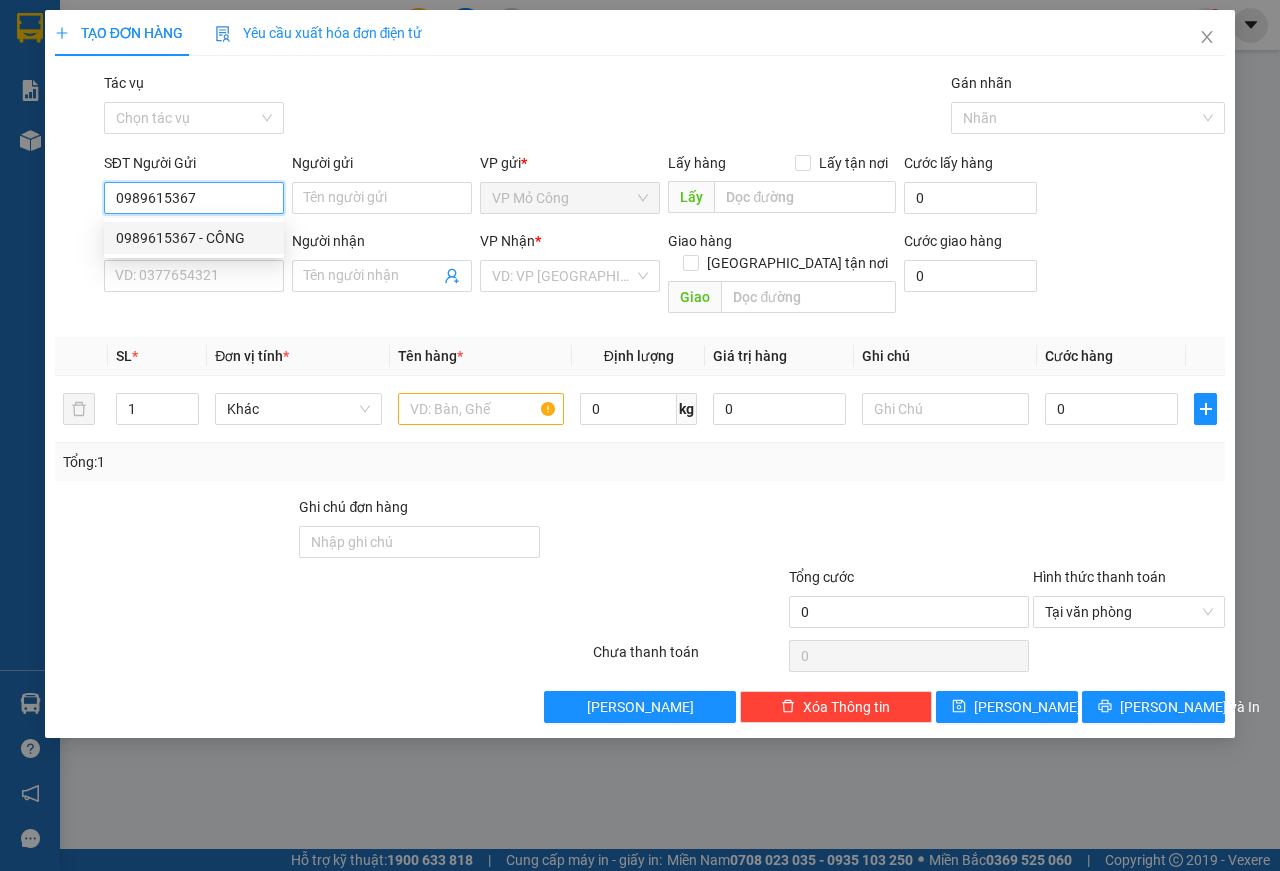 click on "0989615367 - CÔNG" at bounding box center (194, 238) 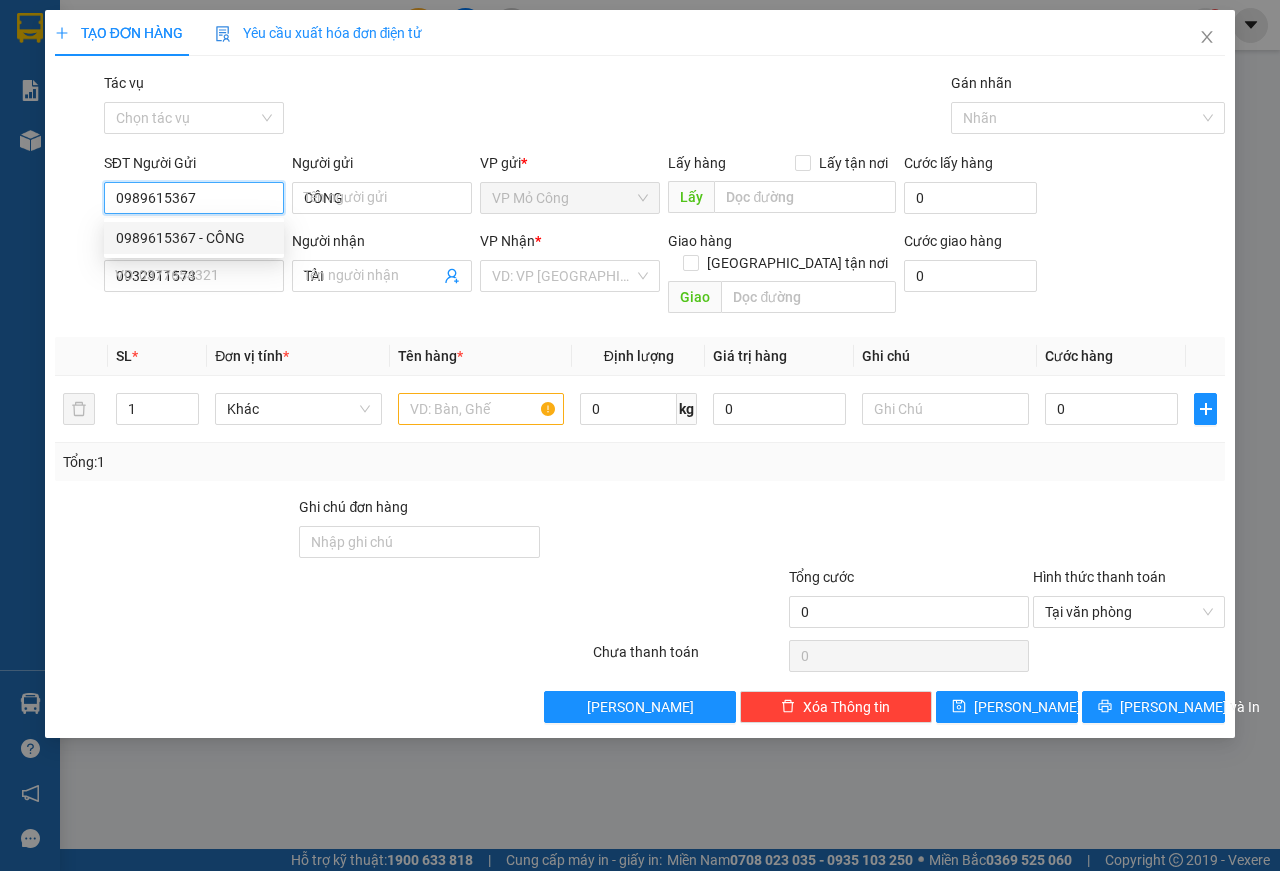 type on "60.000" 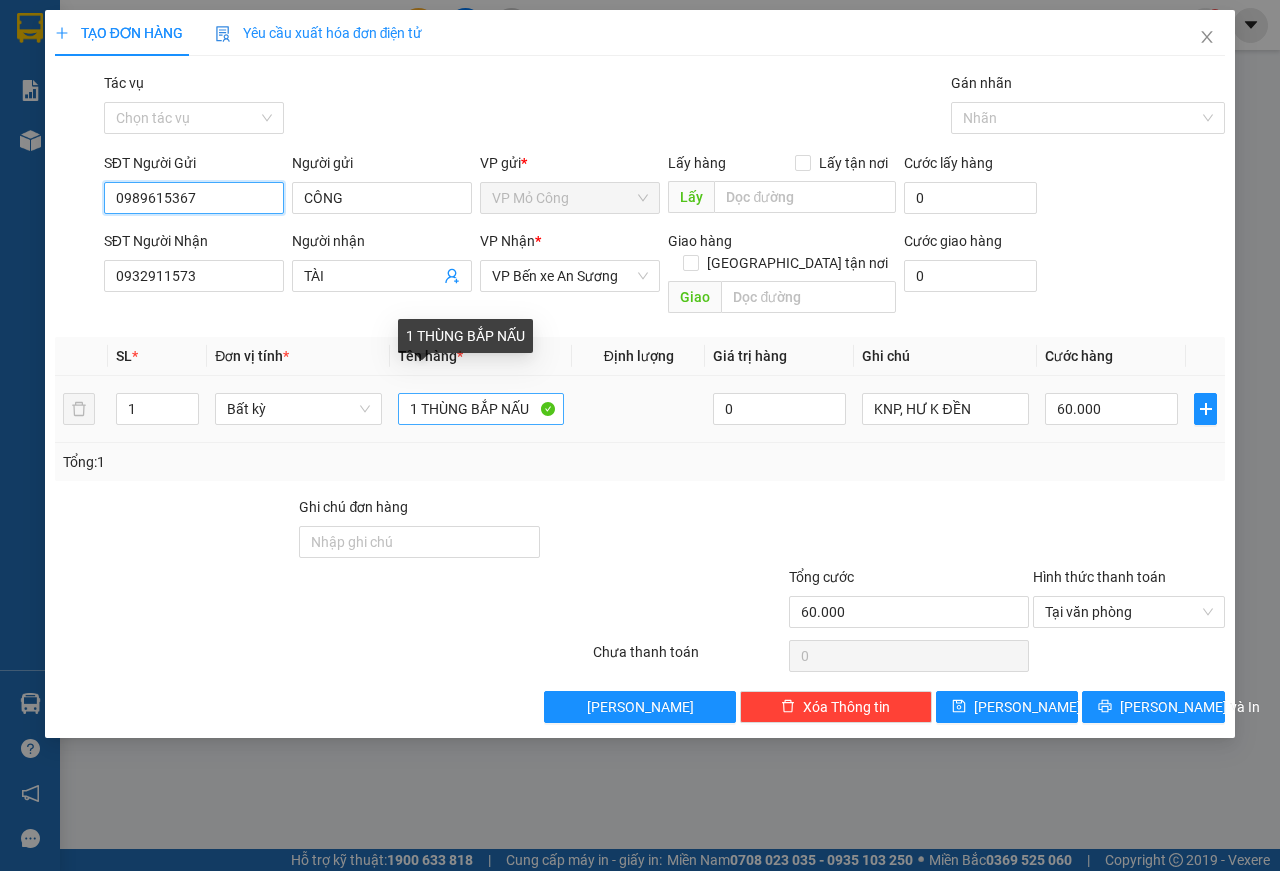 type on "0989615367" 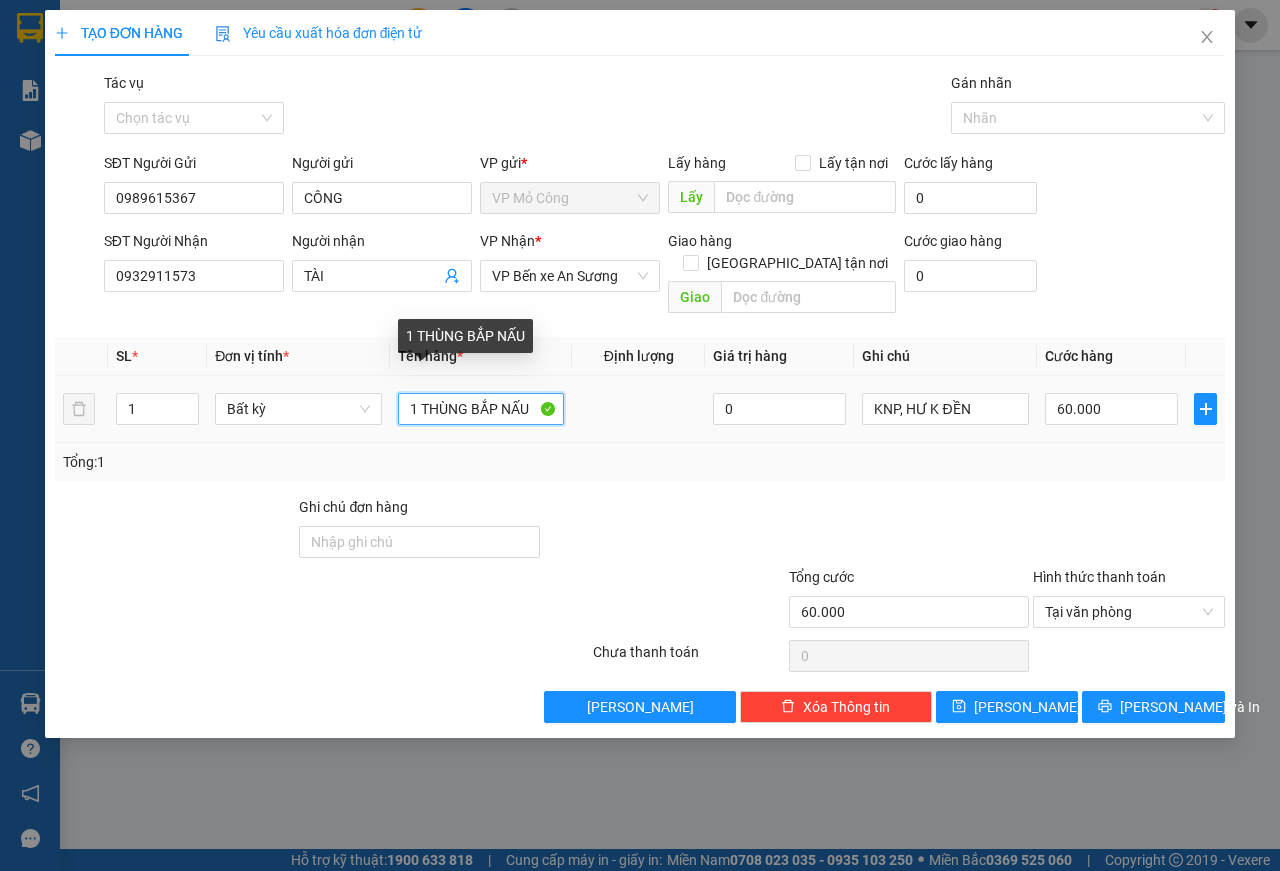 drag, startPoint x: 423, startPoint y: 389, endPoint x: 538, endPoint y: 375, distance: 115.84904 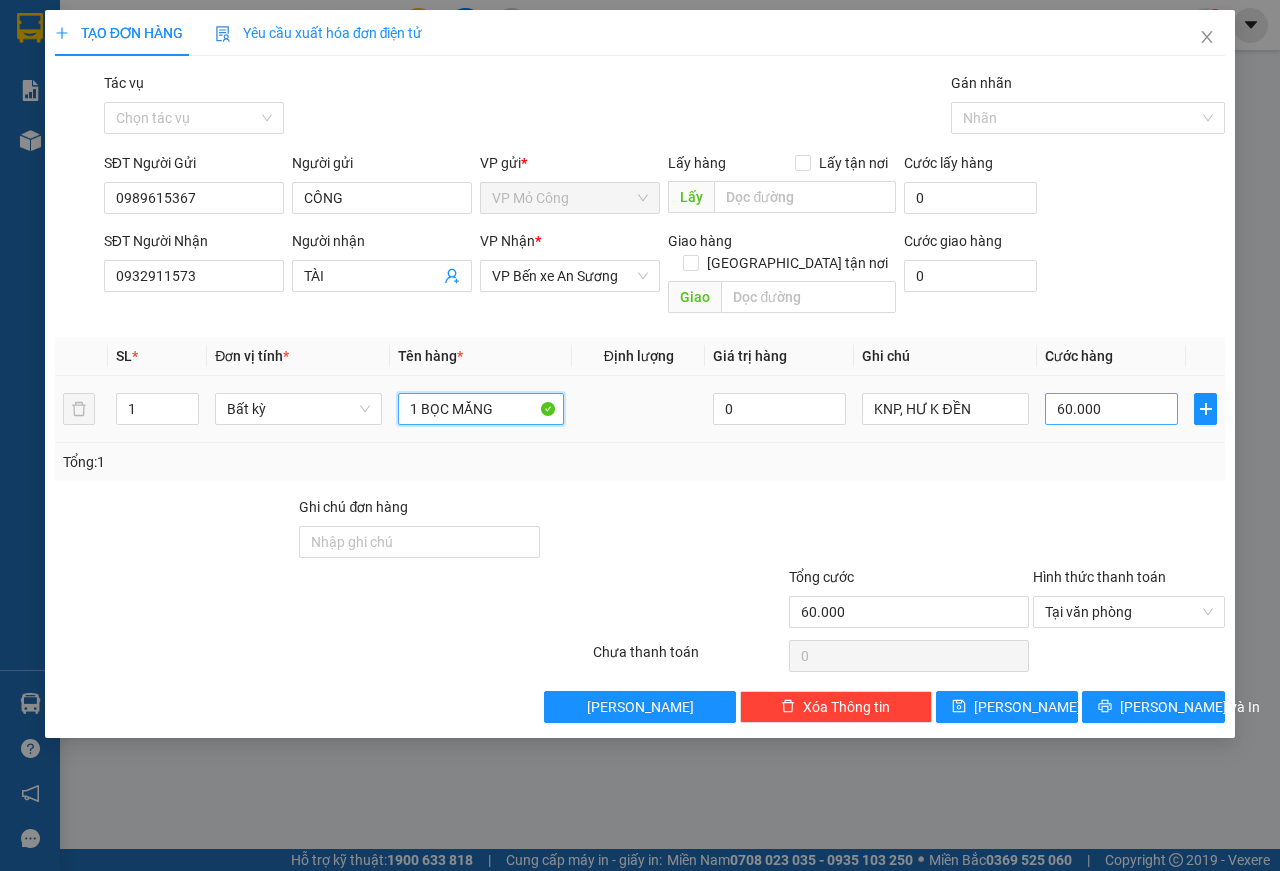 type on "1 BỌC MĂNG" 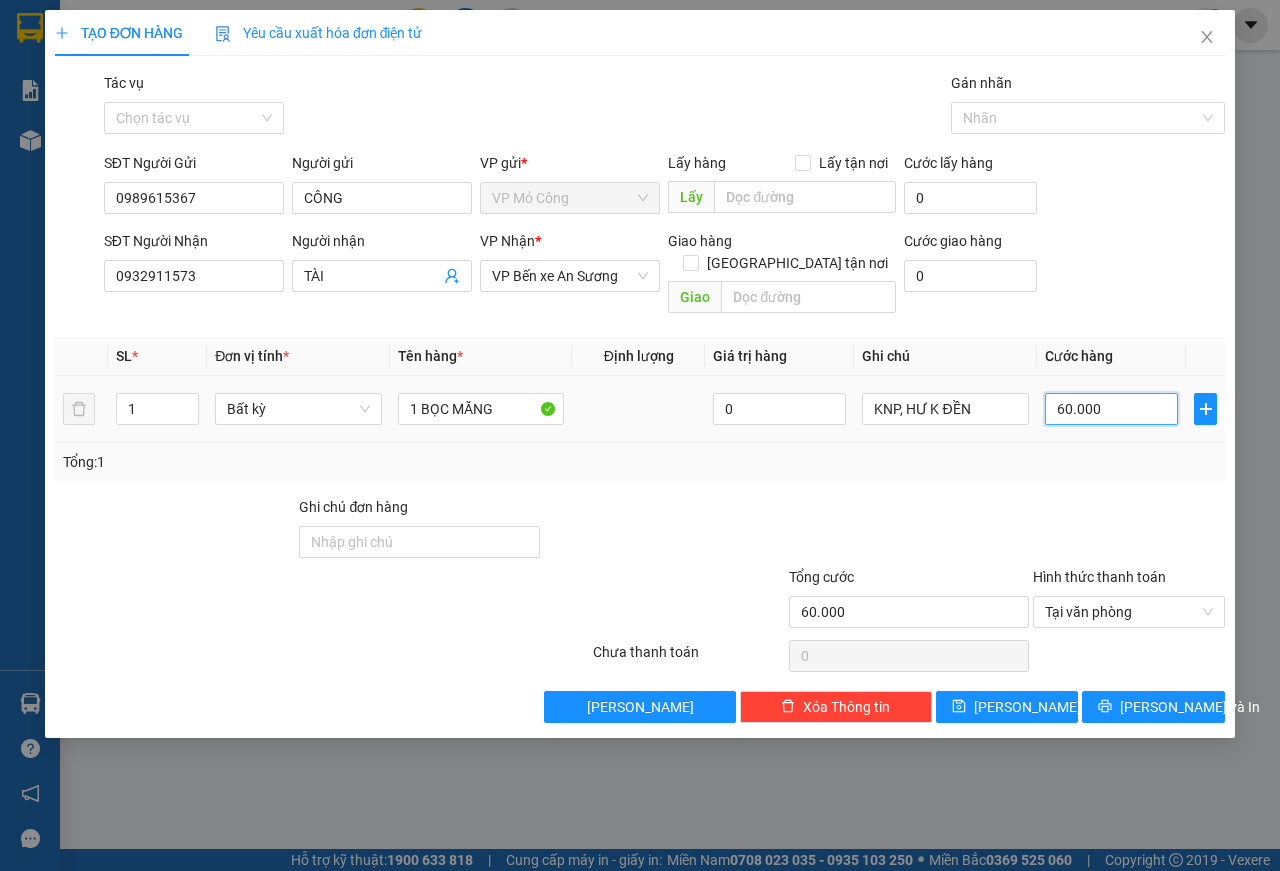 click on "60.000" at bounding box center (1111, 409) 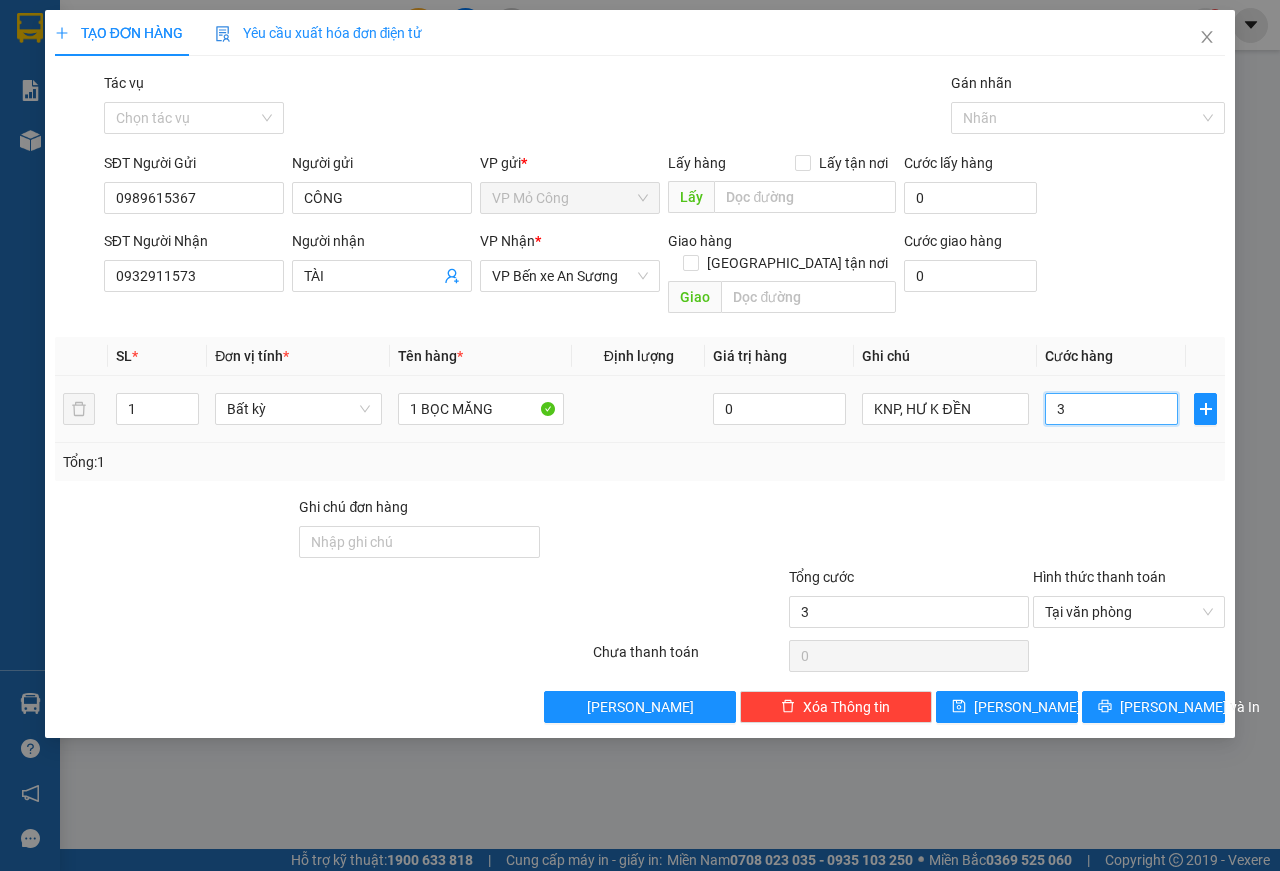 type on "30" 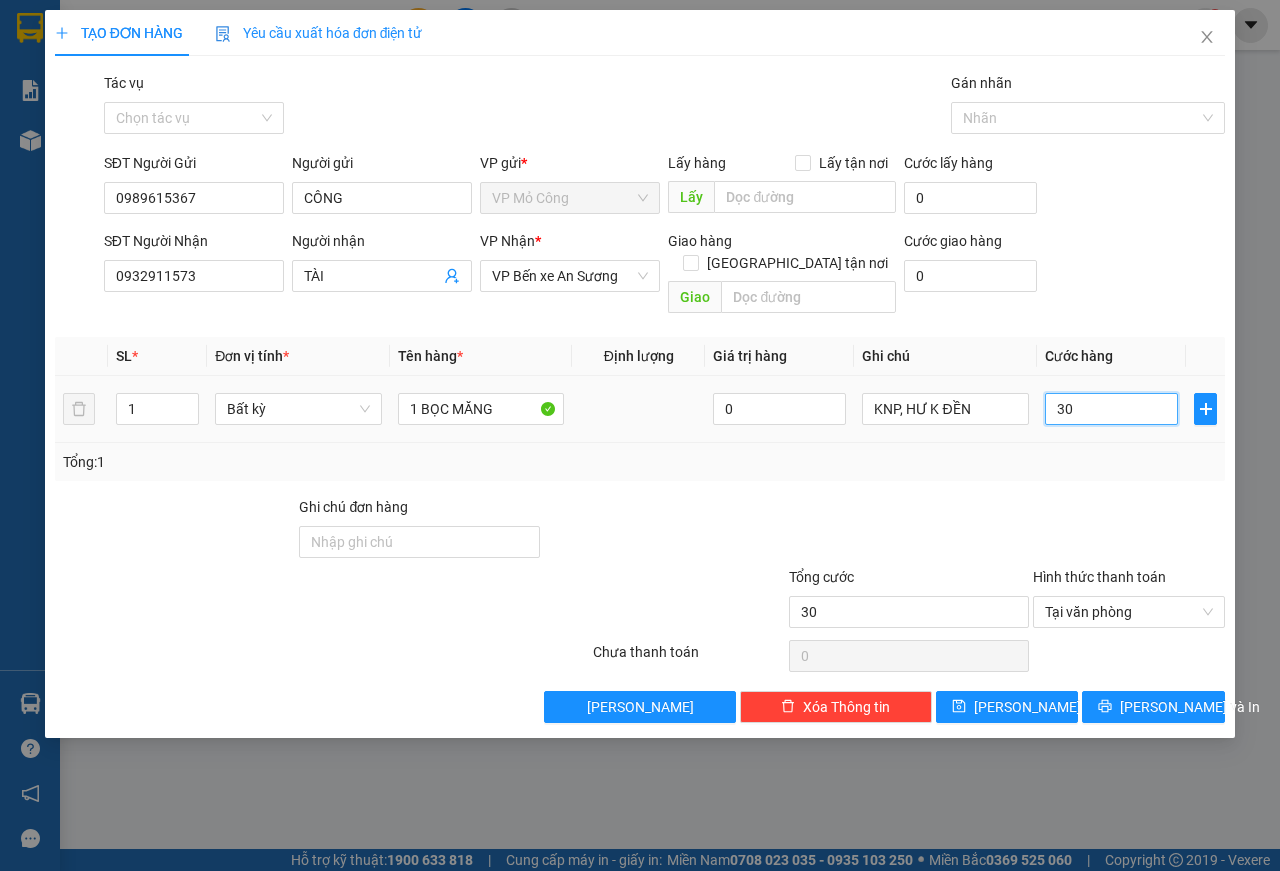 type on "300" 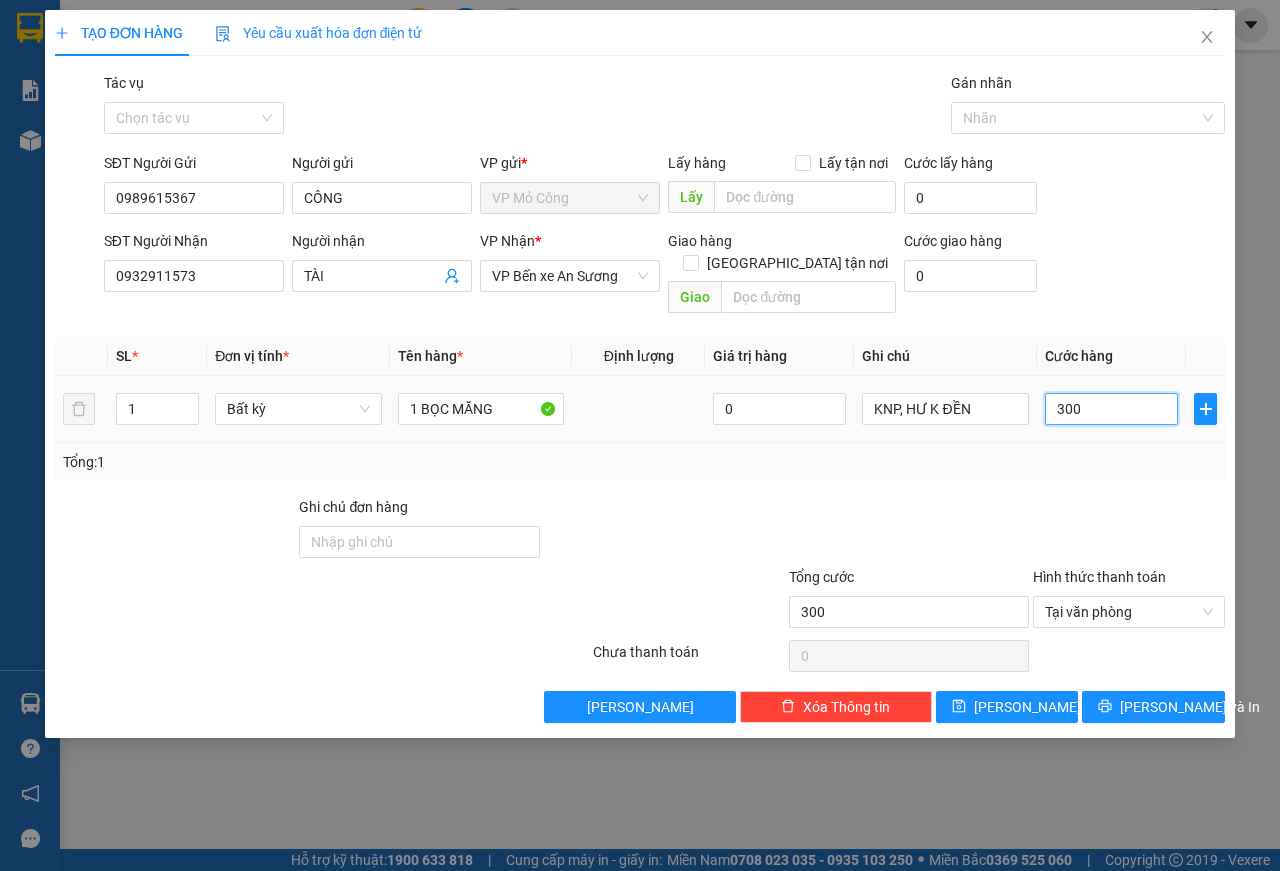 type on "3.000" 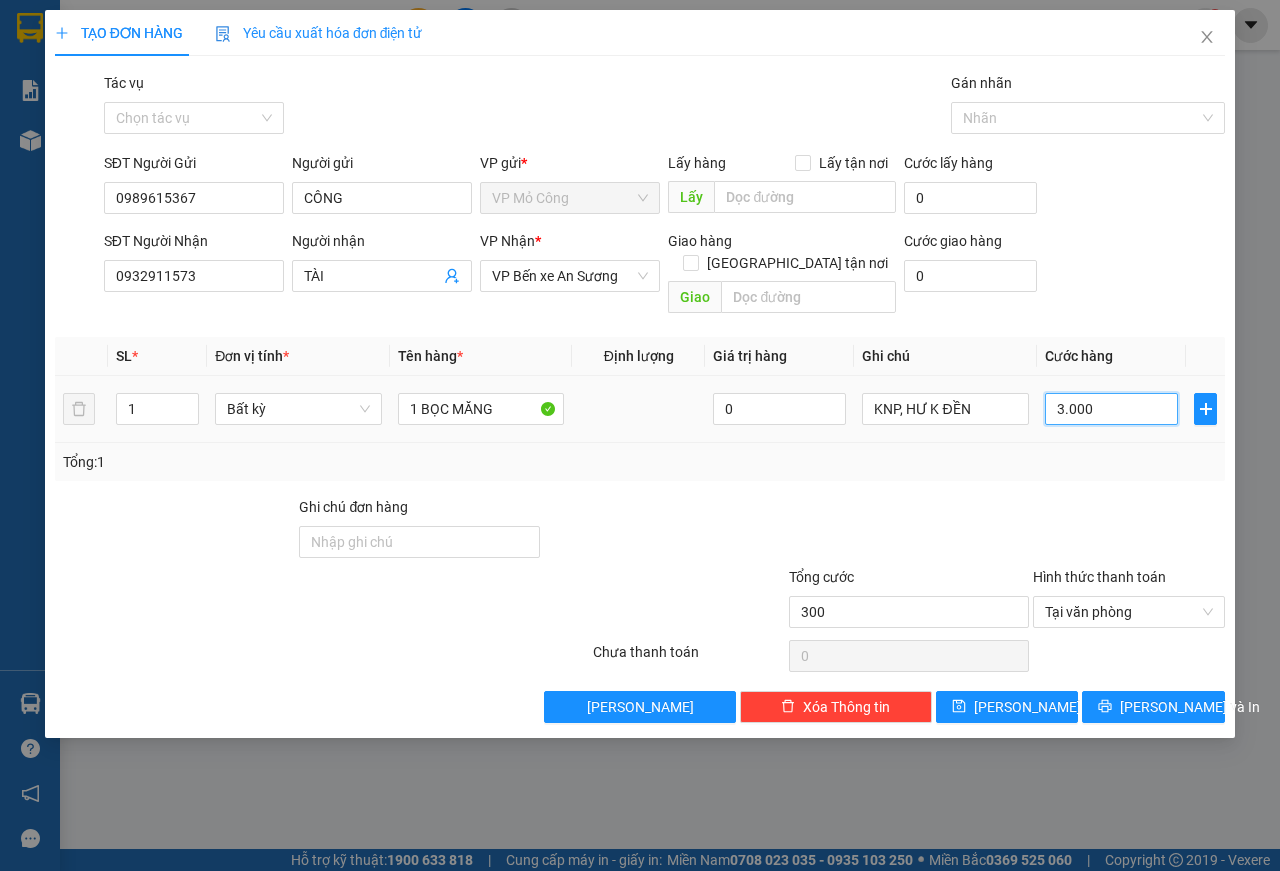type on "3.000" 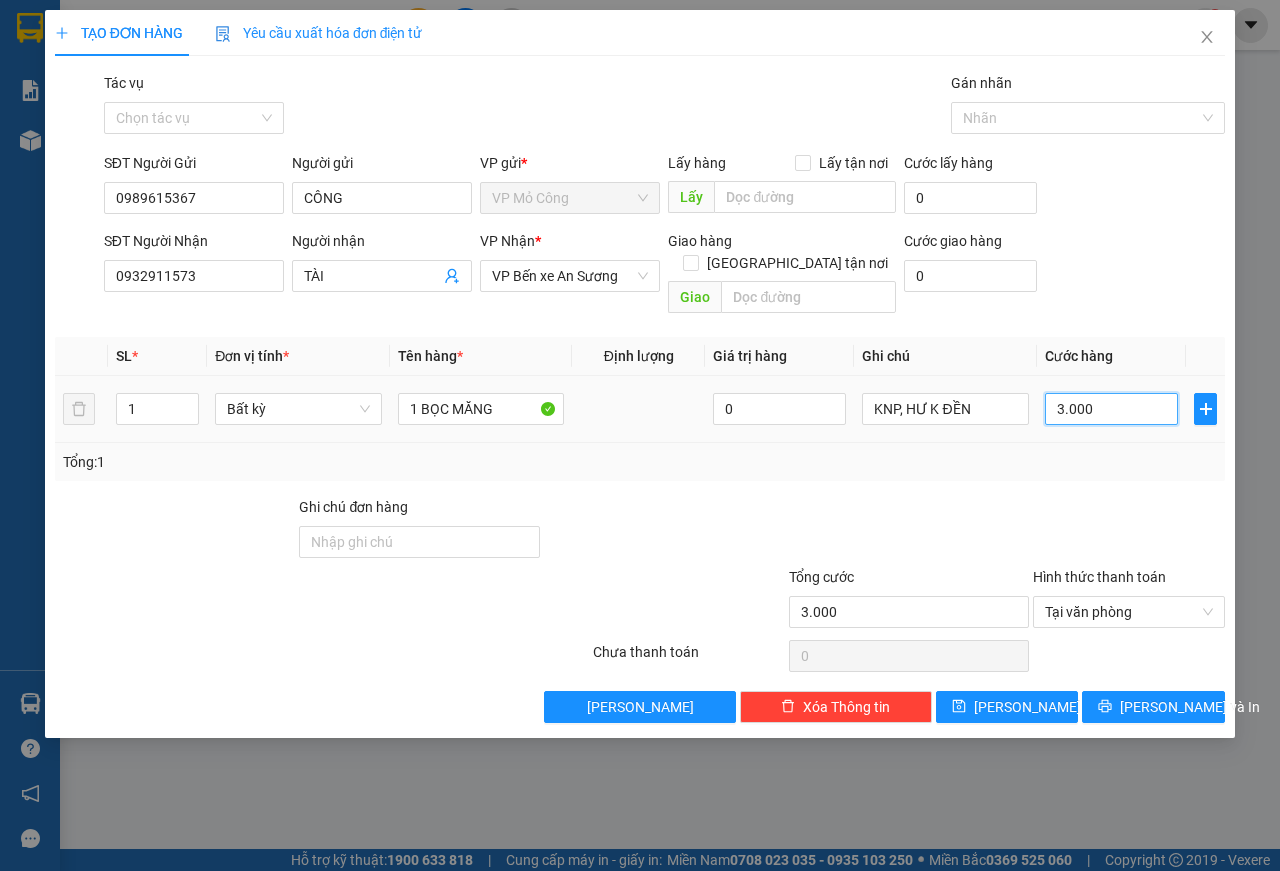 type on "30.000" 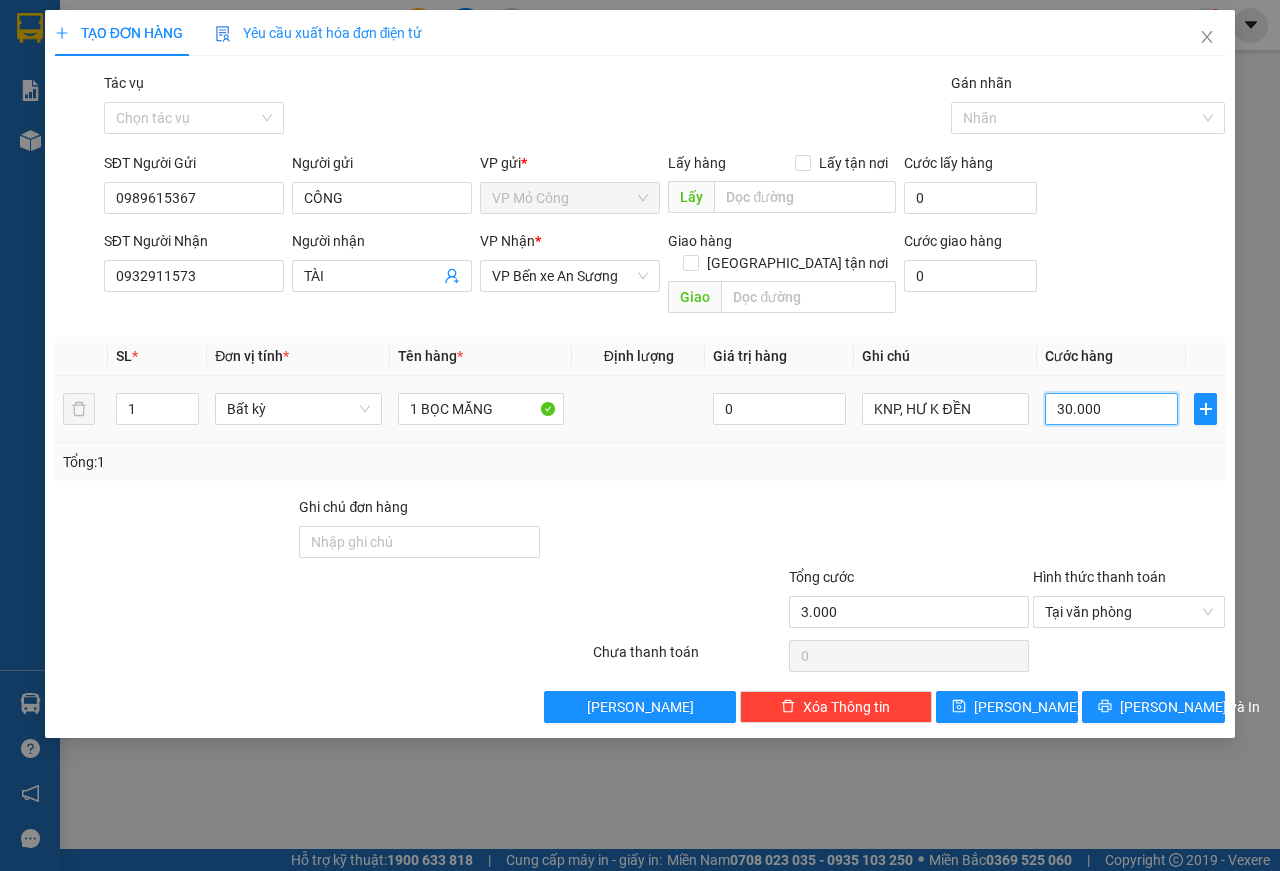 type on "30.000" 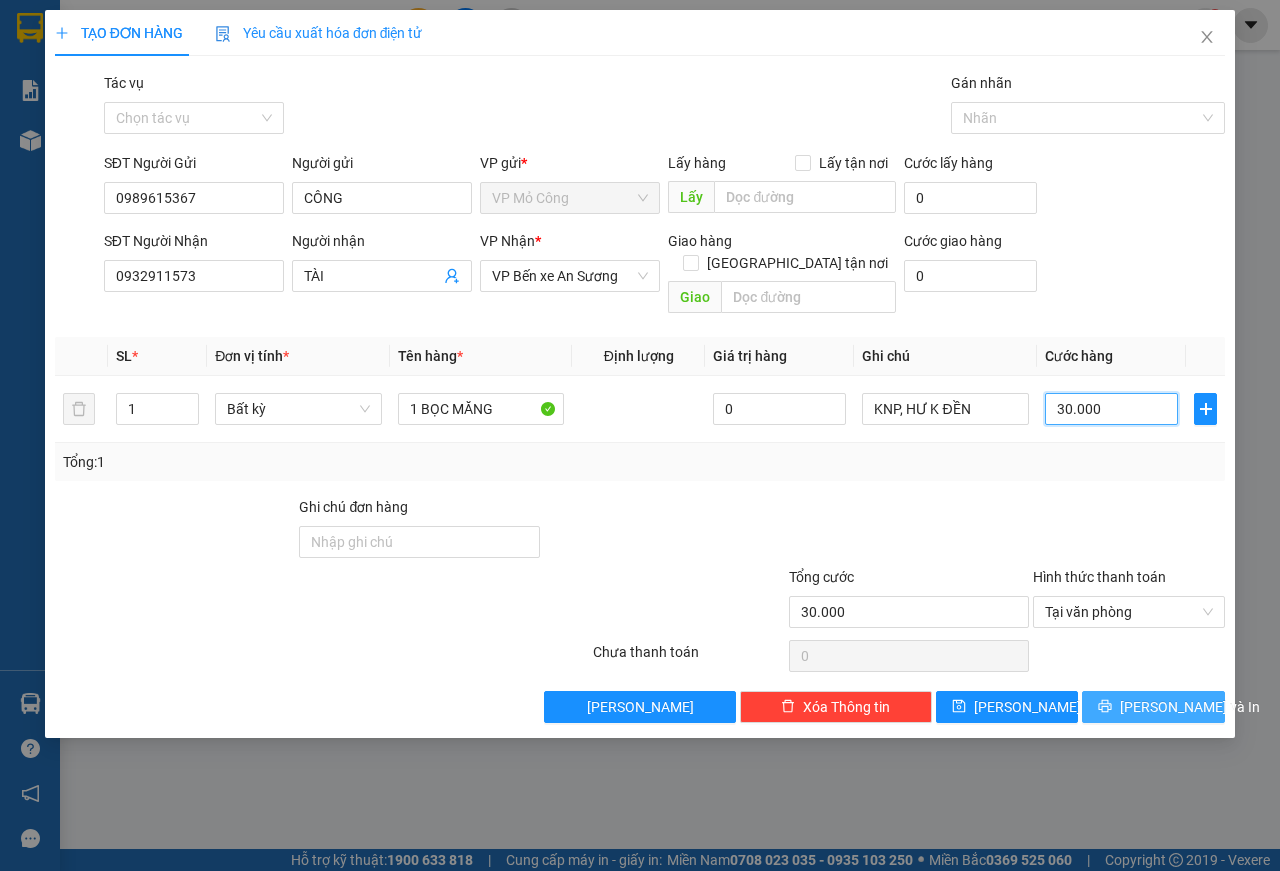 type on "30.000" 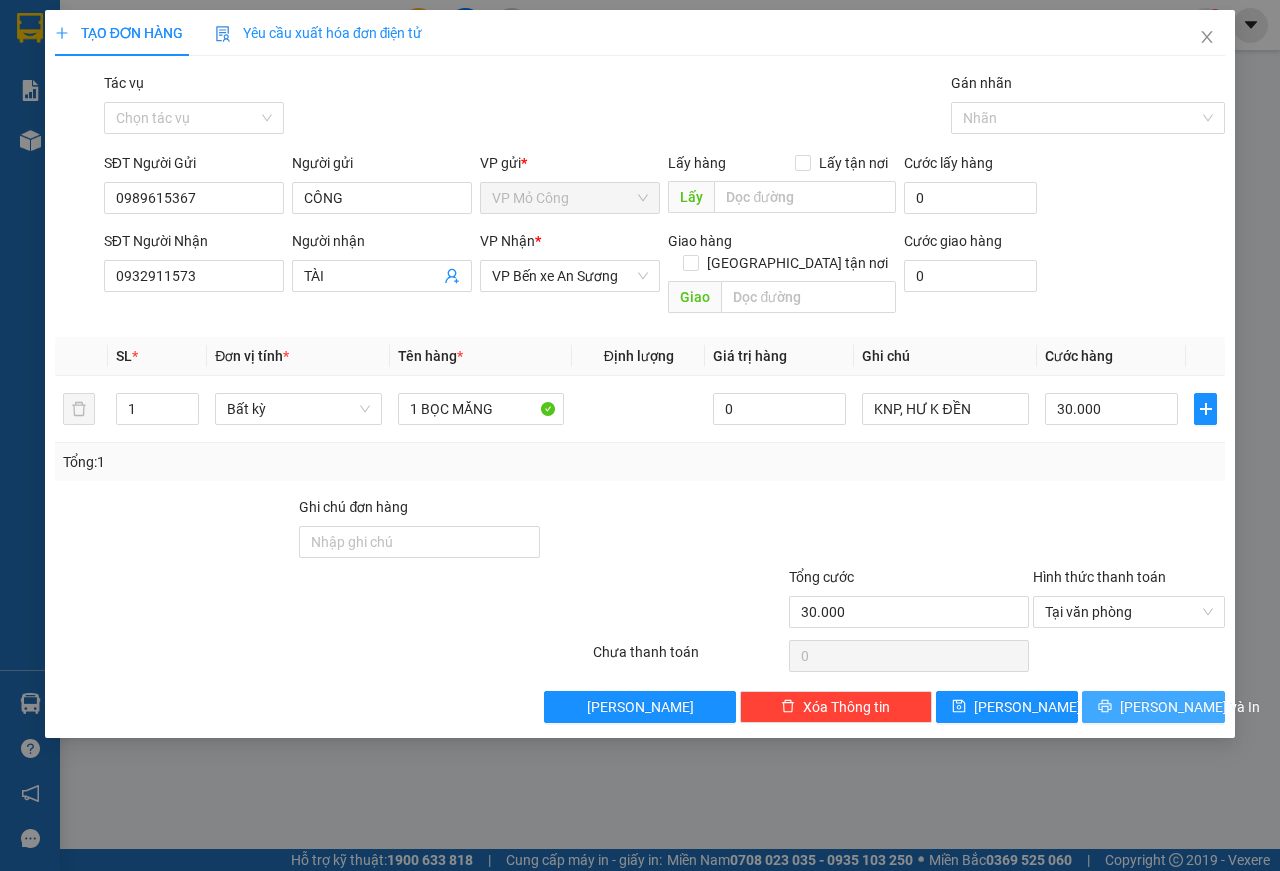 click on "[PERSON_NAME] và In" at bounding box center [1153, 707] 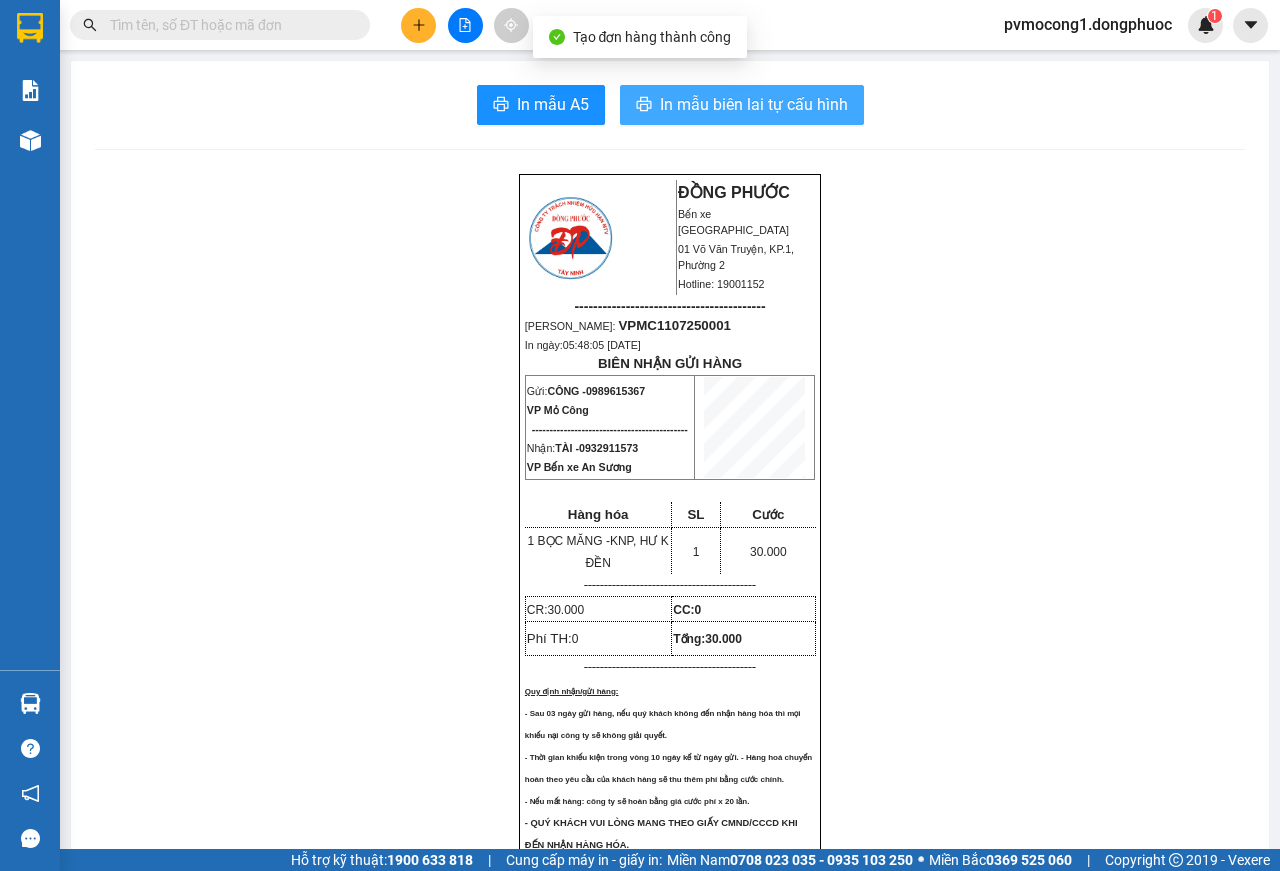 click on "In mẫu biên lai tự cấu hình" at bounding box center (754, 104) 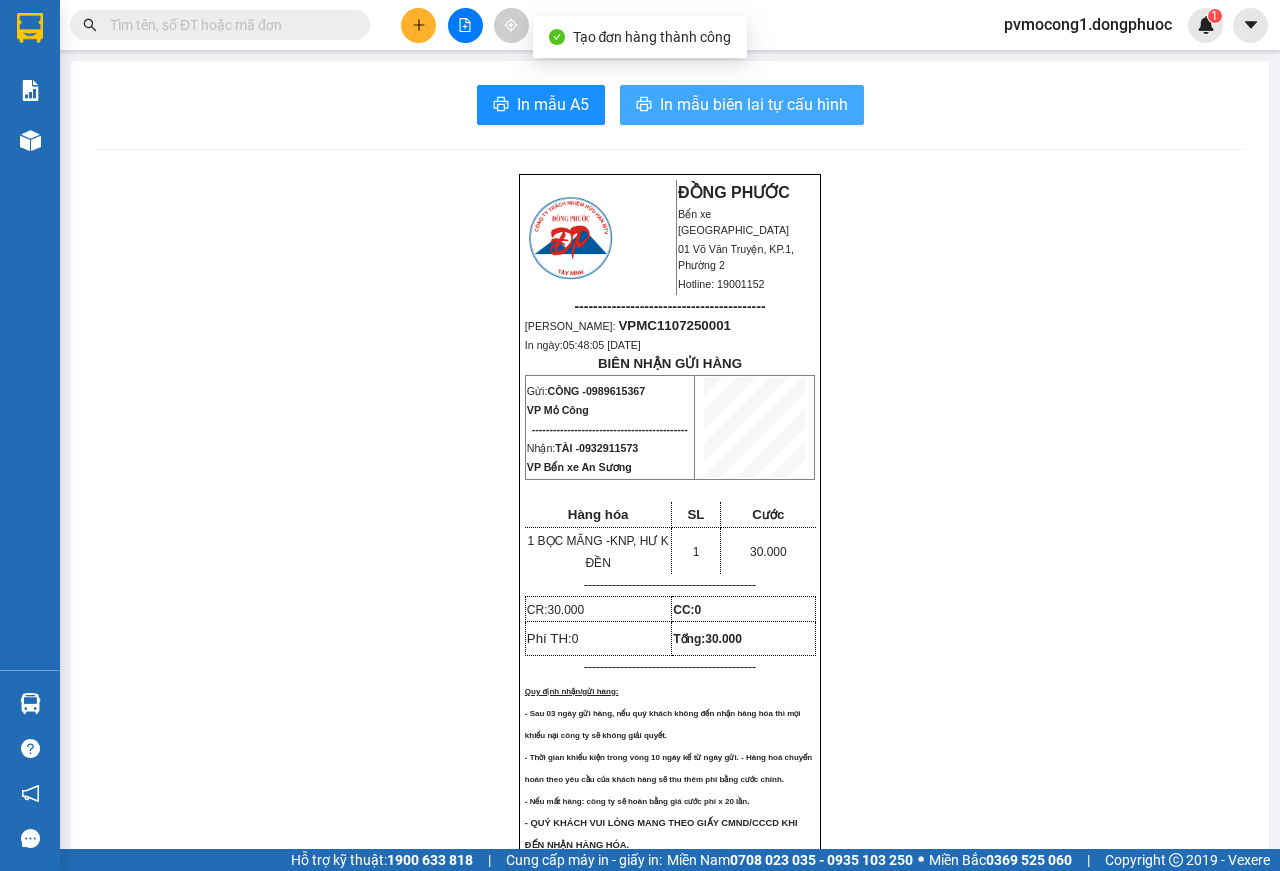 scroll, scrollTop: 0, scrollLeft: 0, axis: both 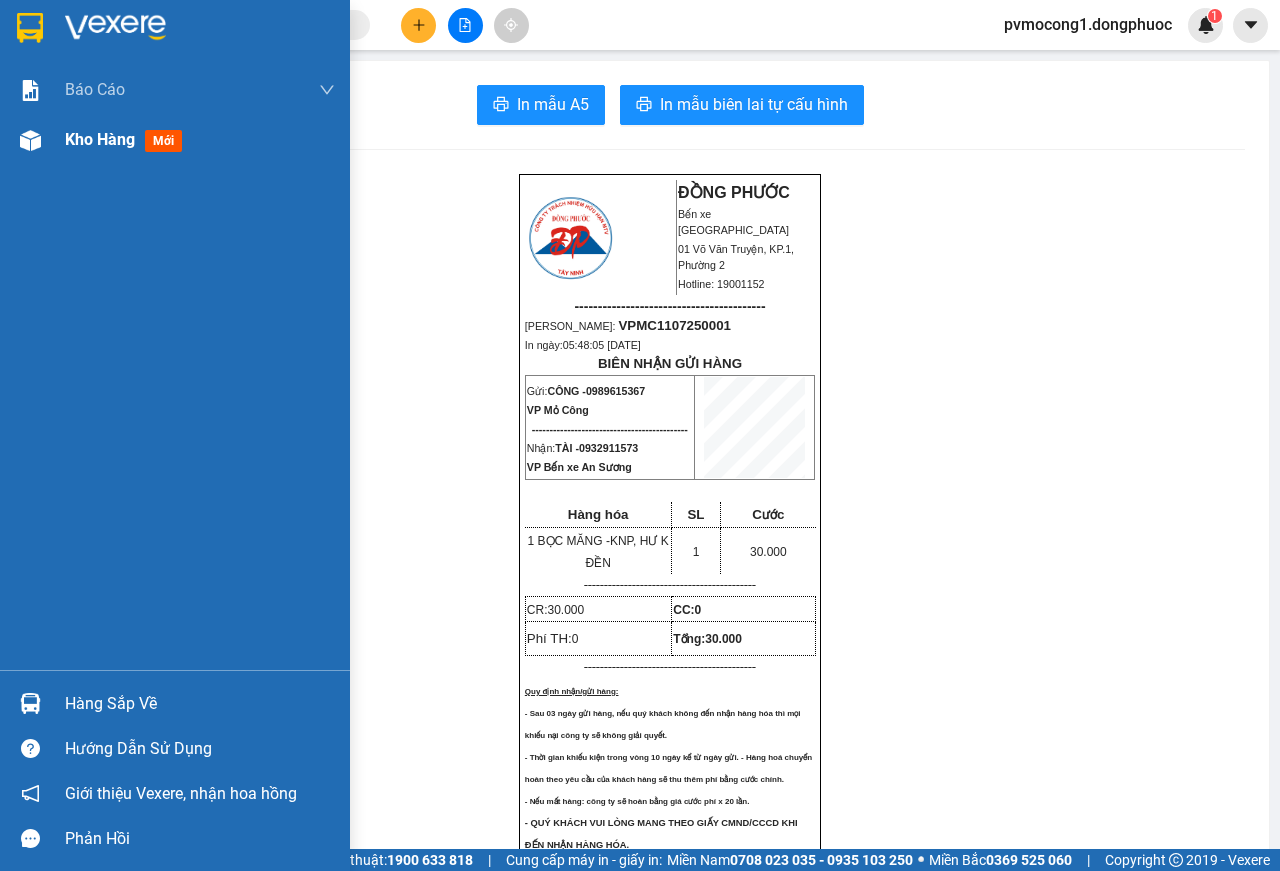 click at bounding box center (30, 140) 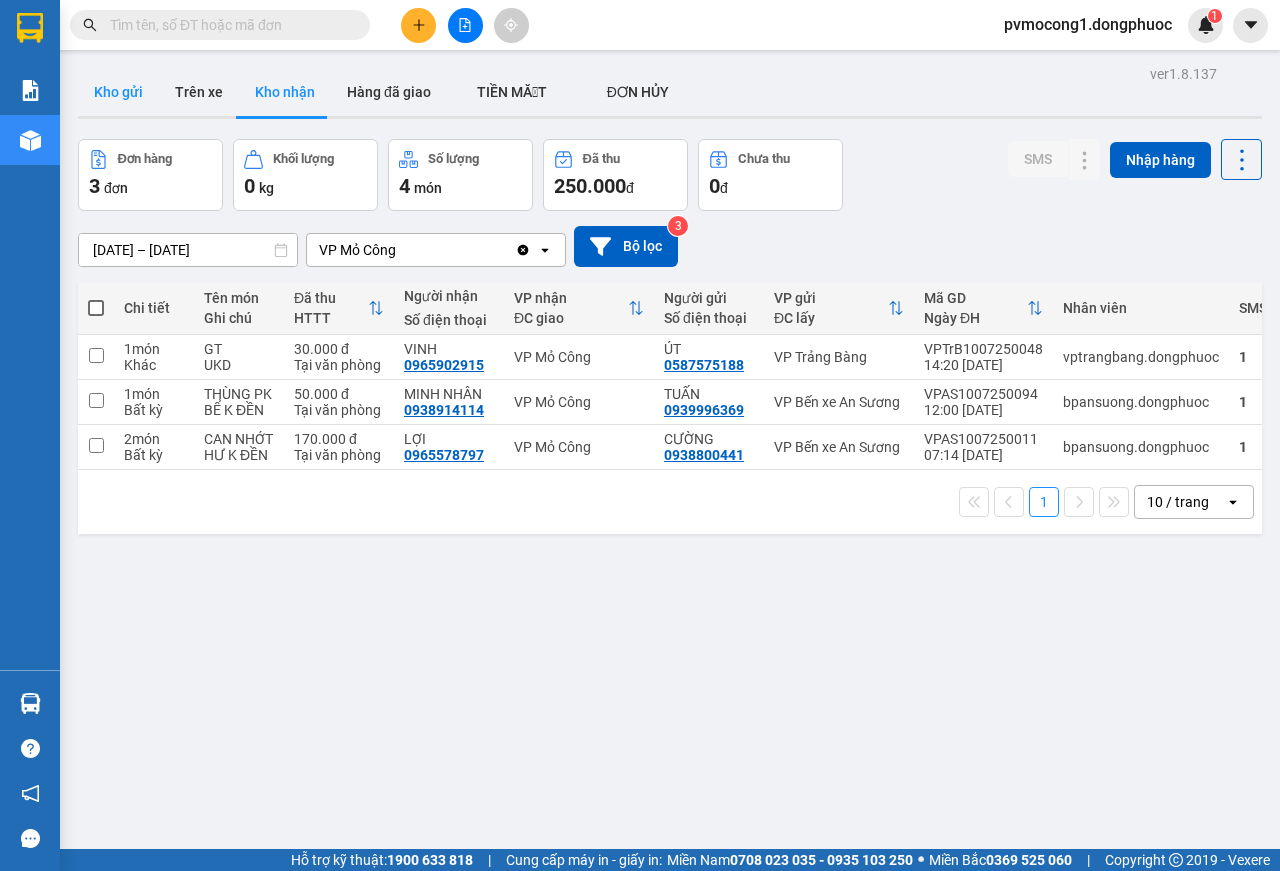 click on "Kho gửi" at bounding box center (118, 92) 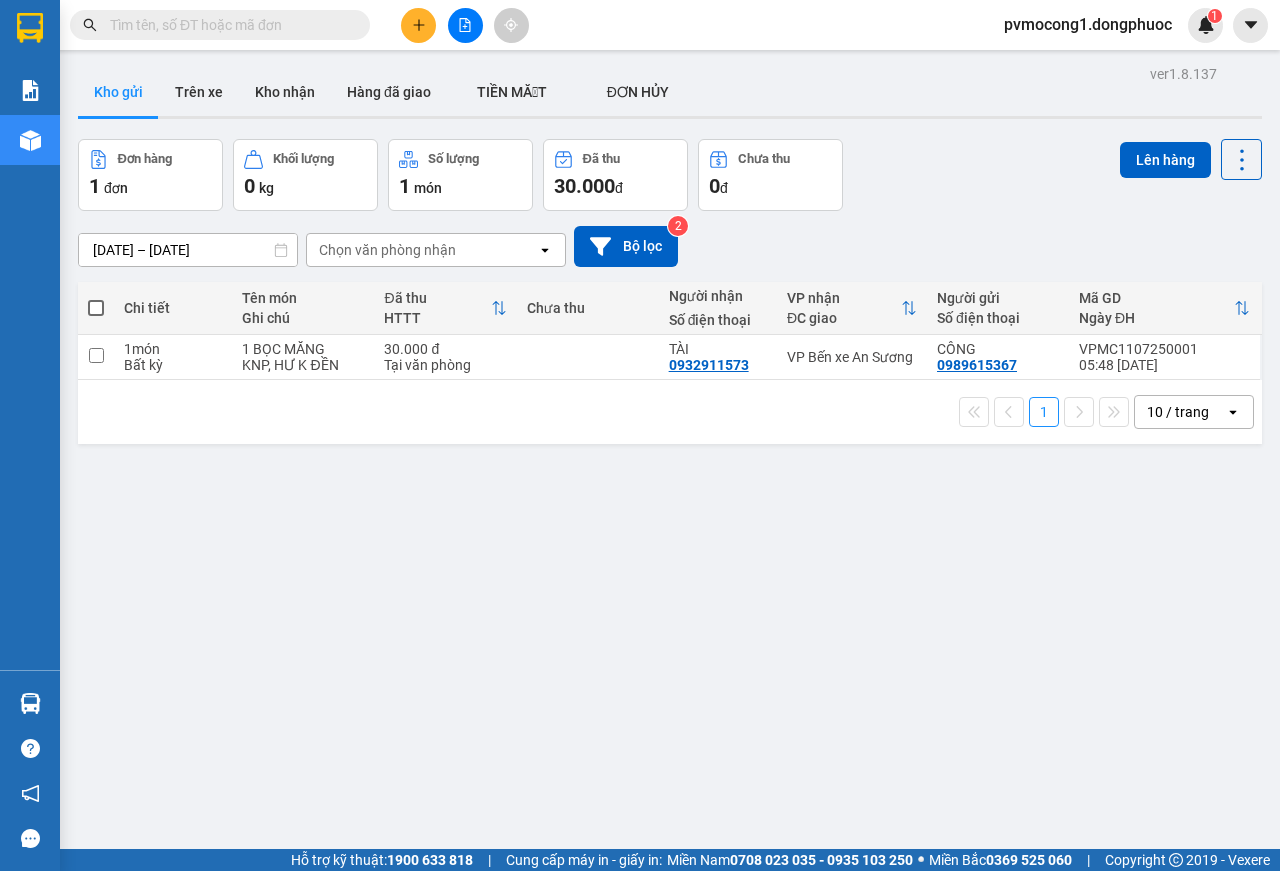 click at bounding box center (96, 308) 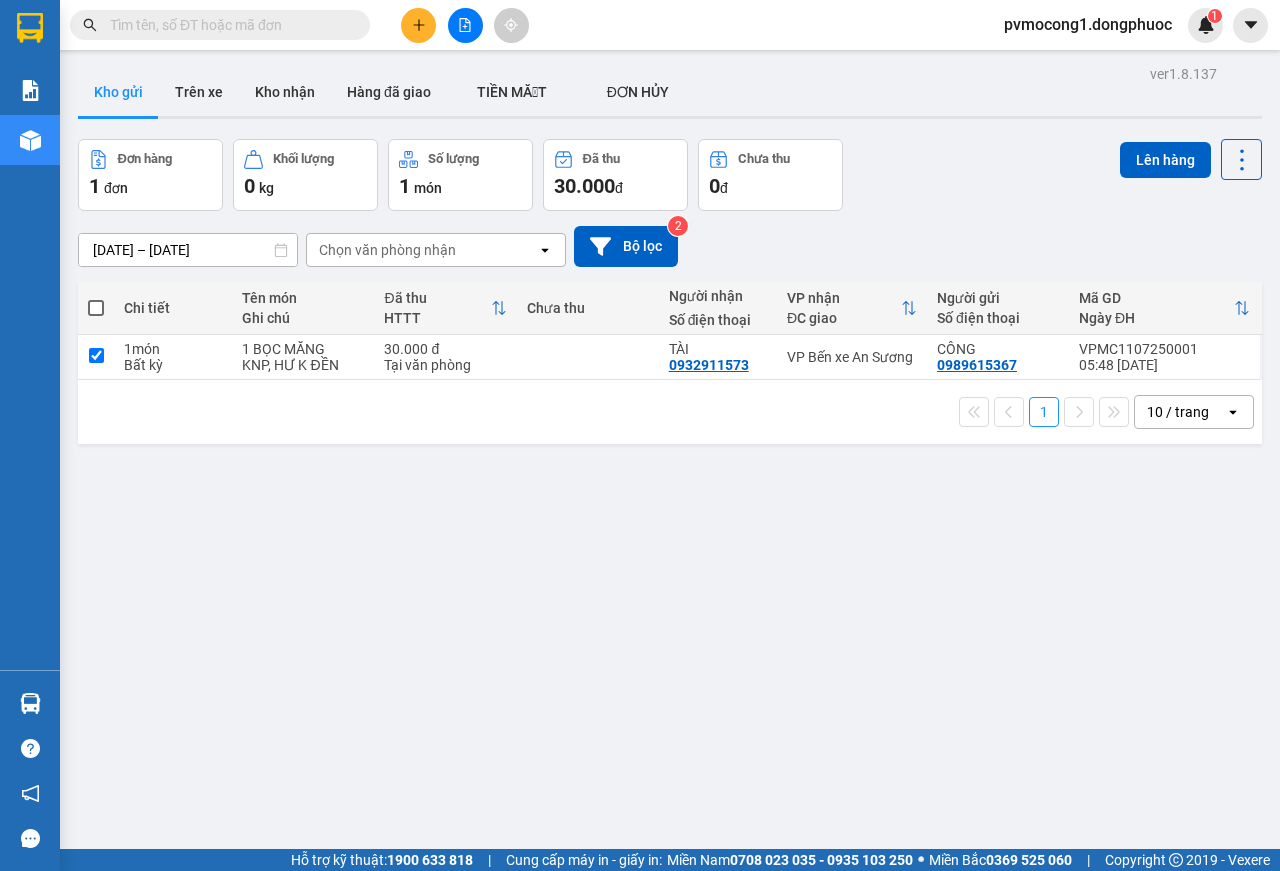 checkbox on "true" 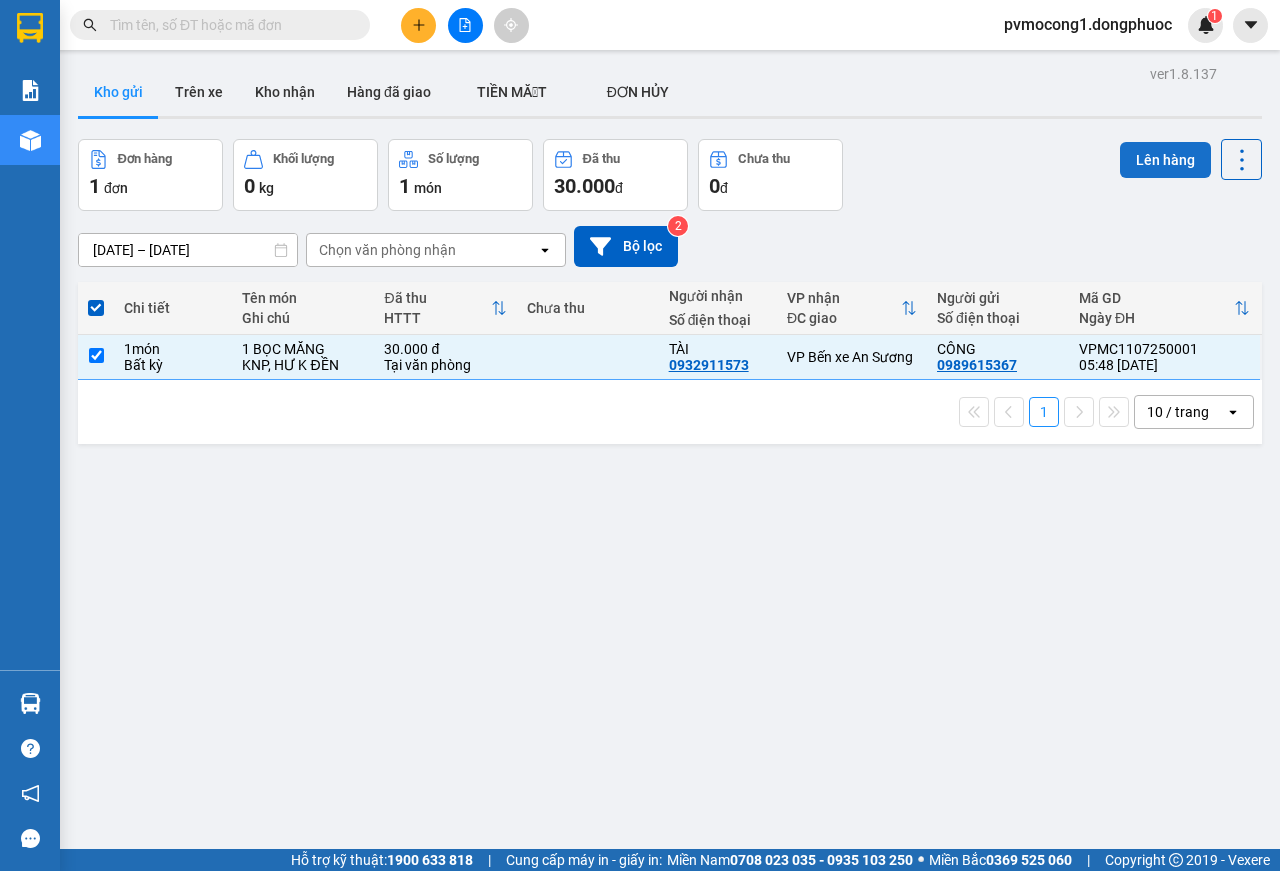 click on "Lên hàng" at bounding box center [1165, 160] 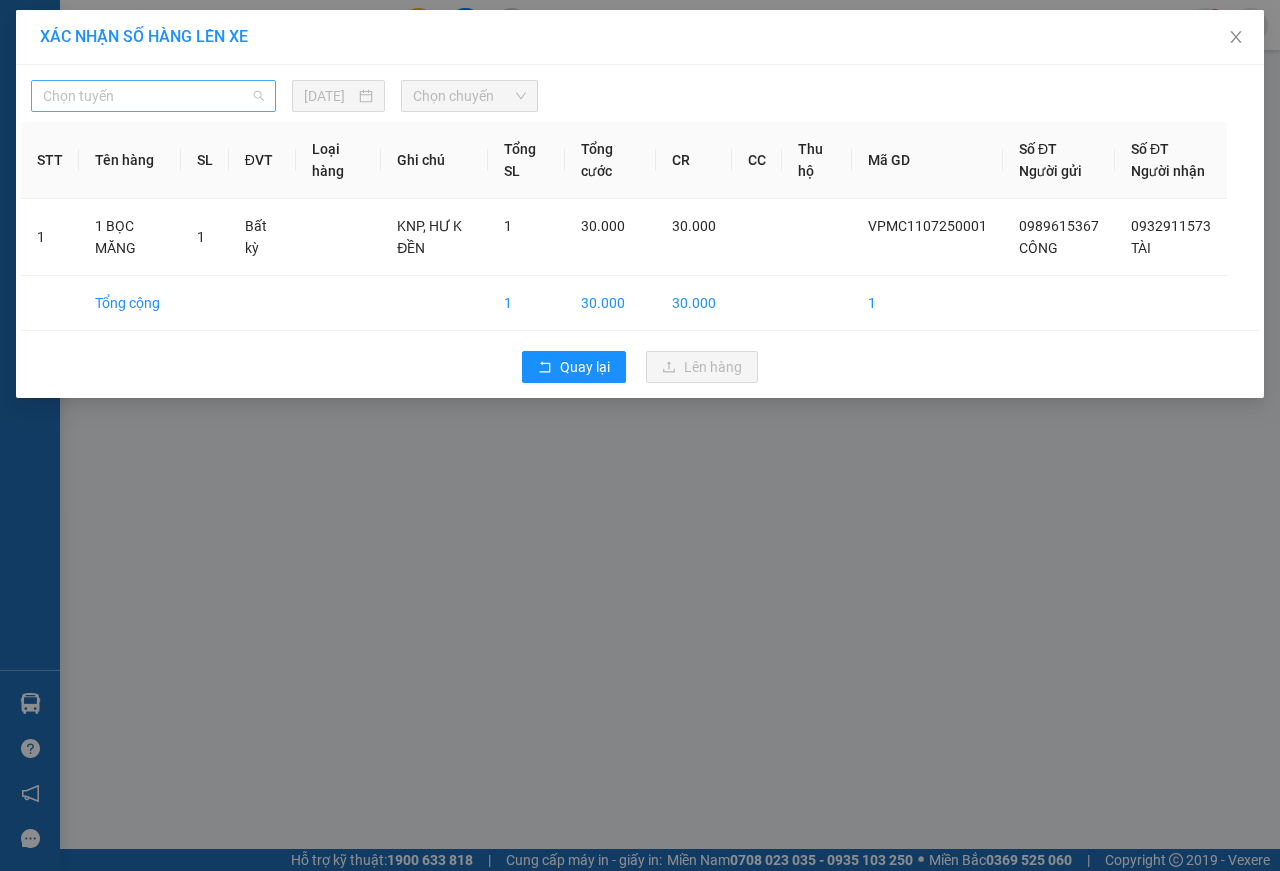 click on "Chọn tuyến" at bounding box center [153, 96] 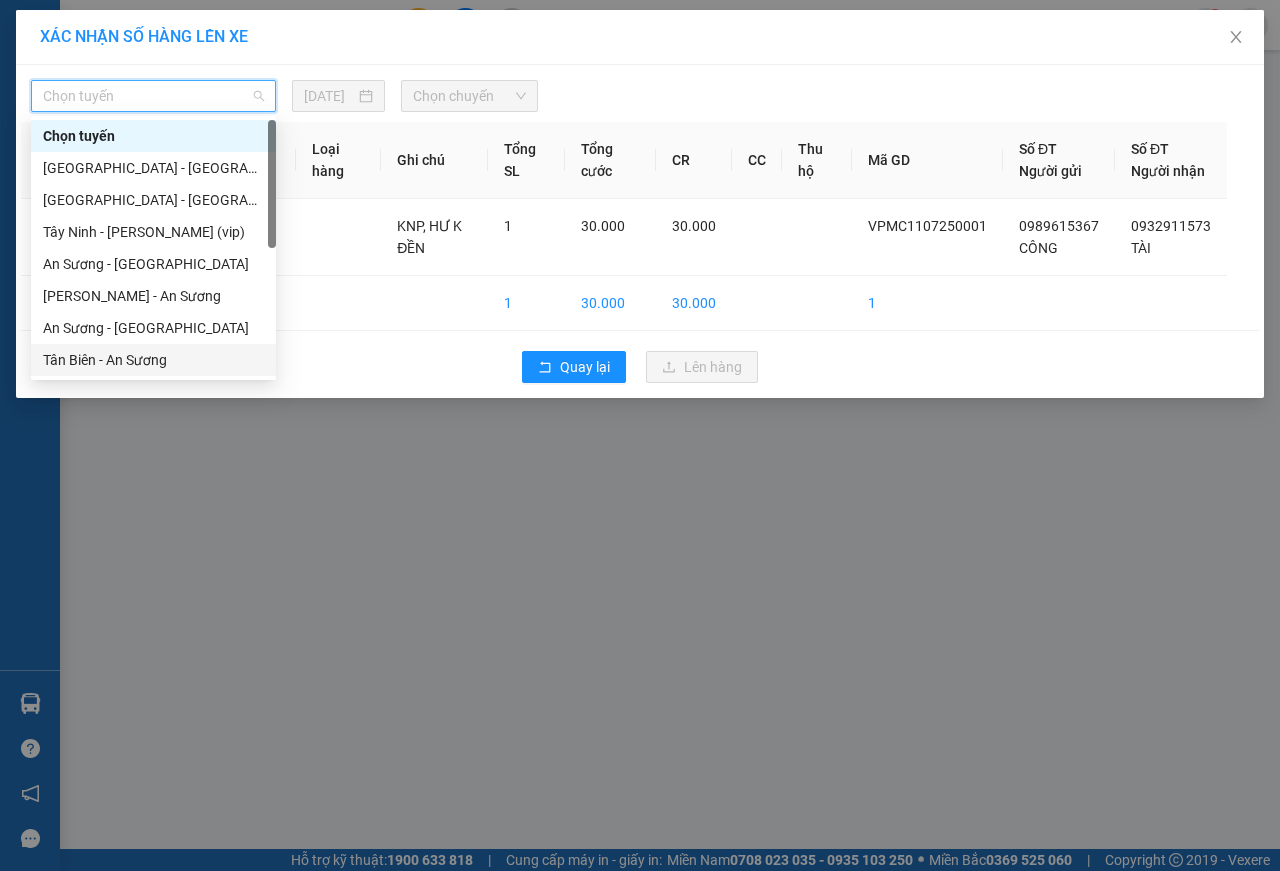 click on "Tân Biên - An Sương" at bounding box center [153, 360] 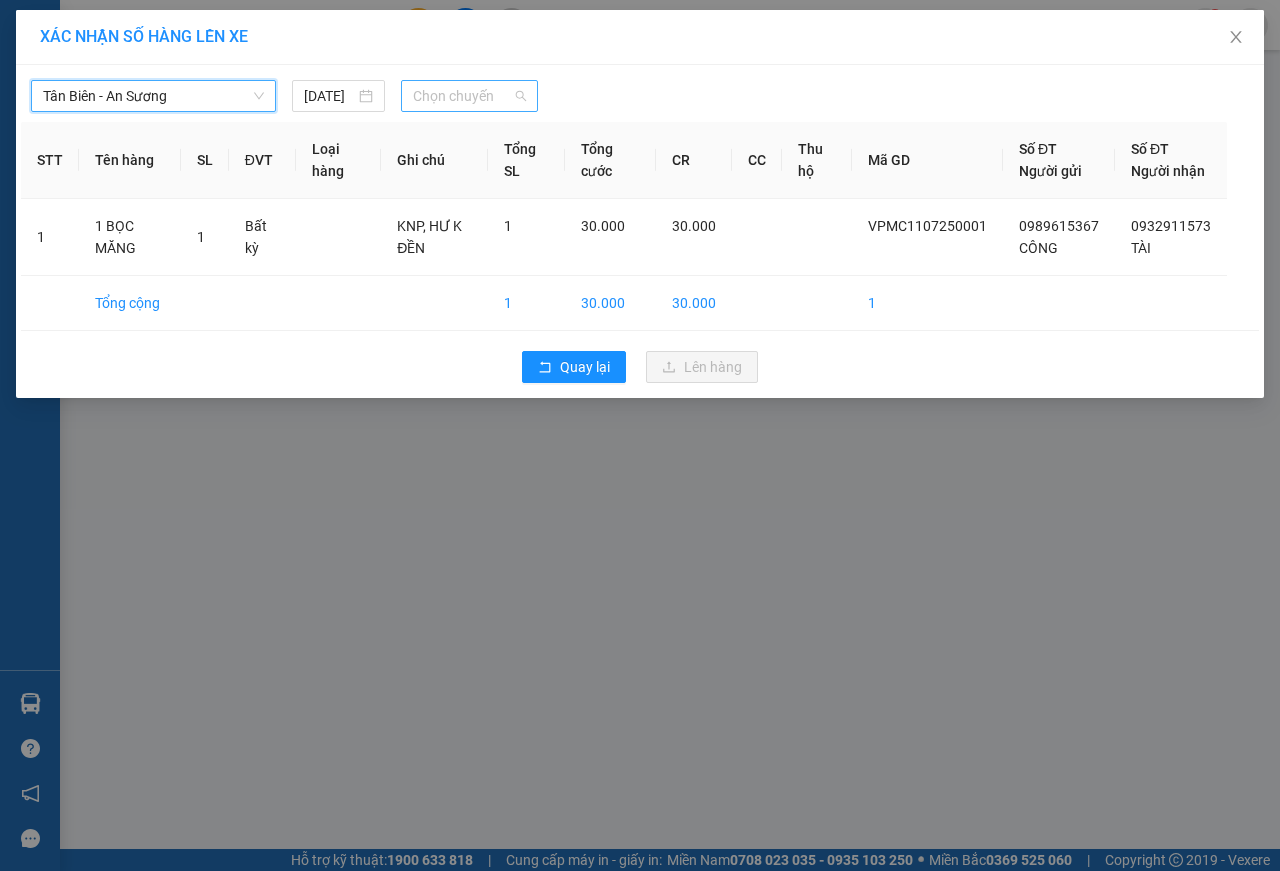 click on "Chọn chuyến" at bounding box center [469, 96] 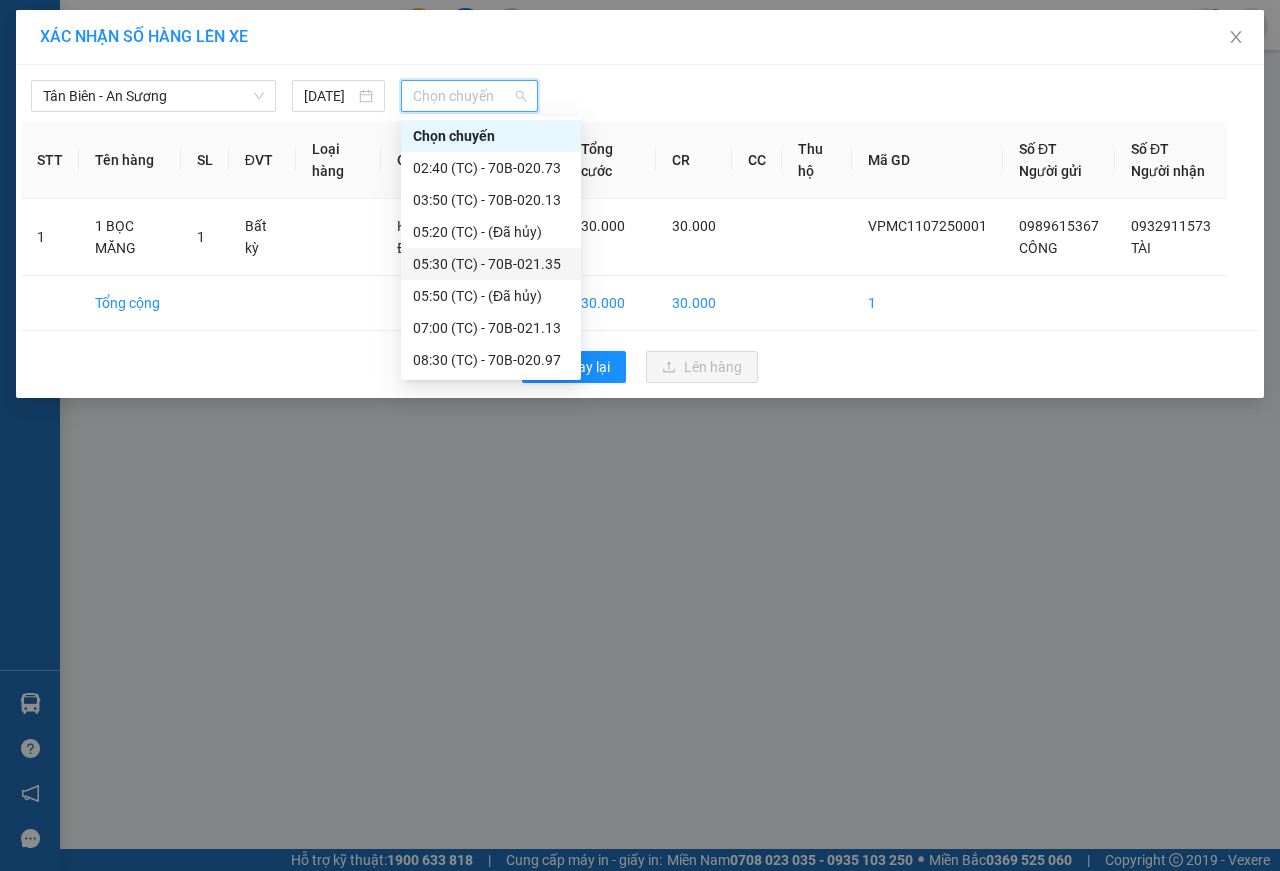 click on "05:30   (TC)   - 70B-021.35" at bounding box center (491, 264) 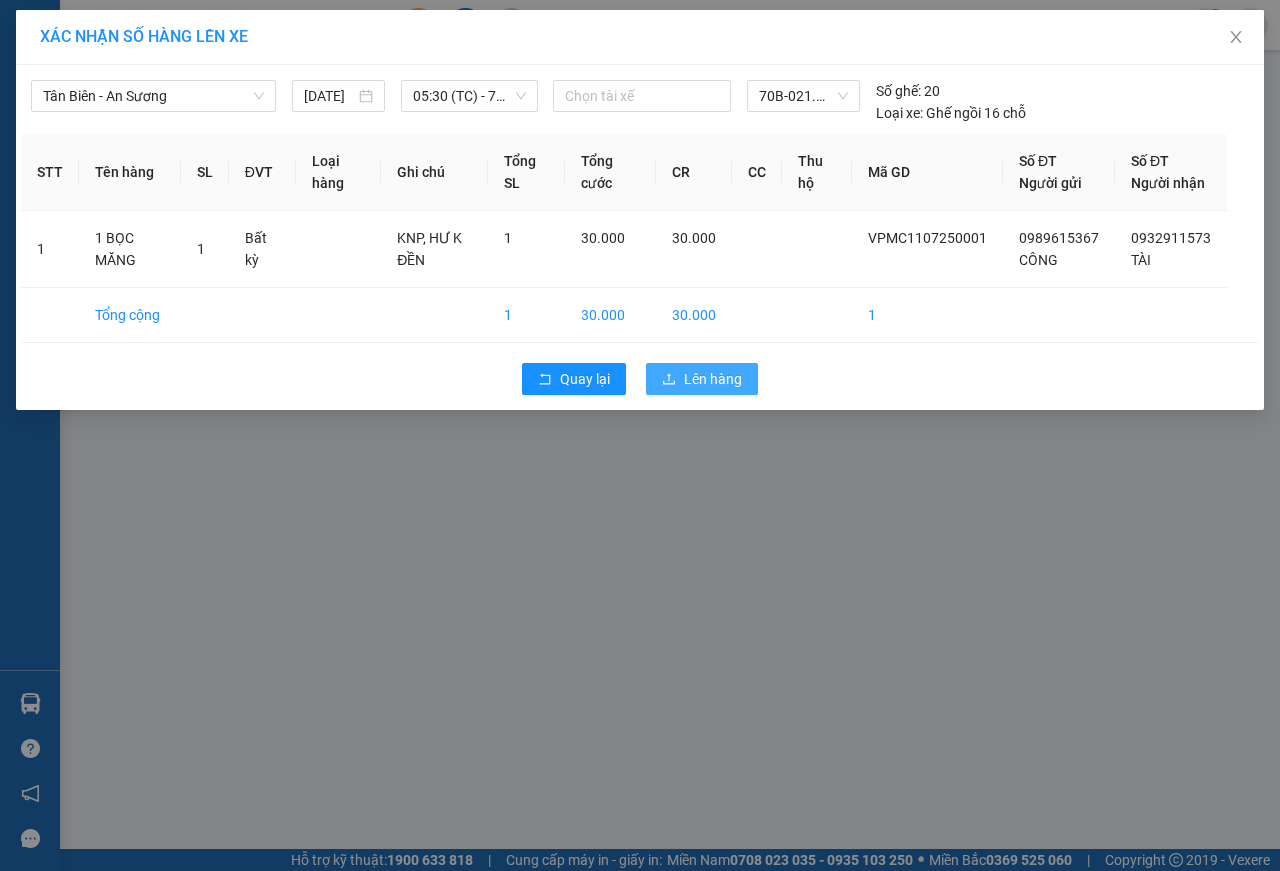 click on "Lên hàng" at bounding box center [713, 379] 